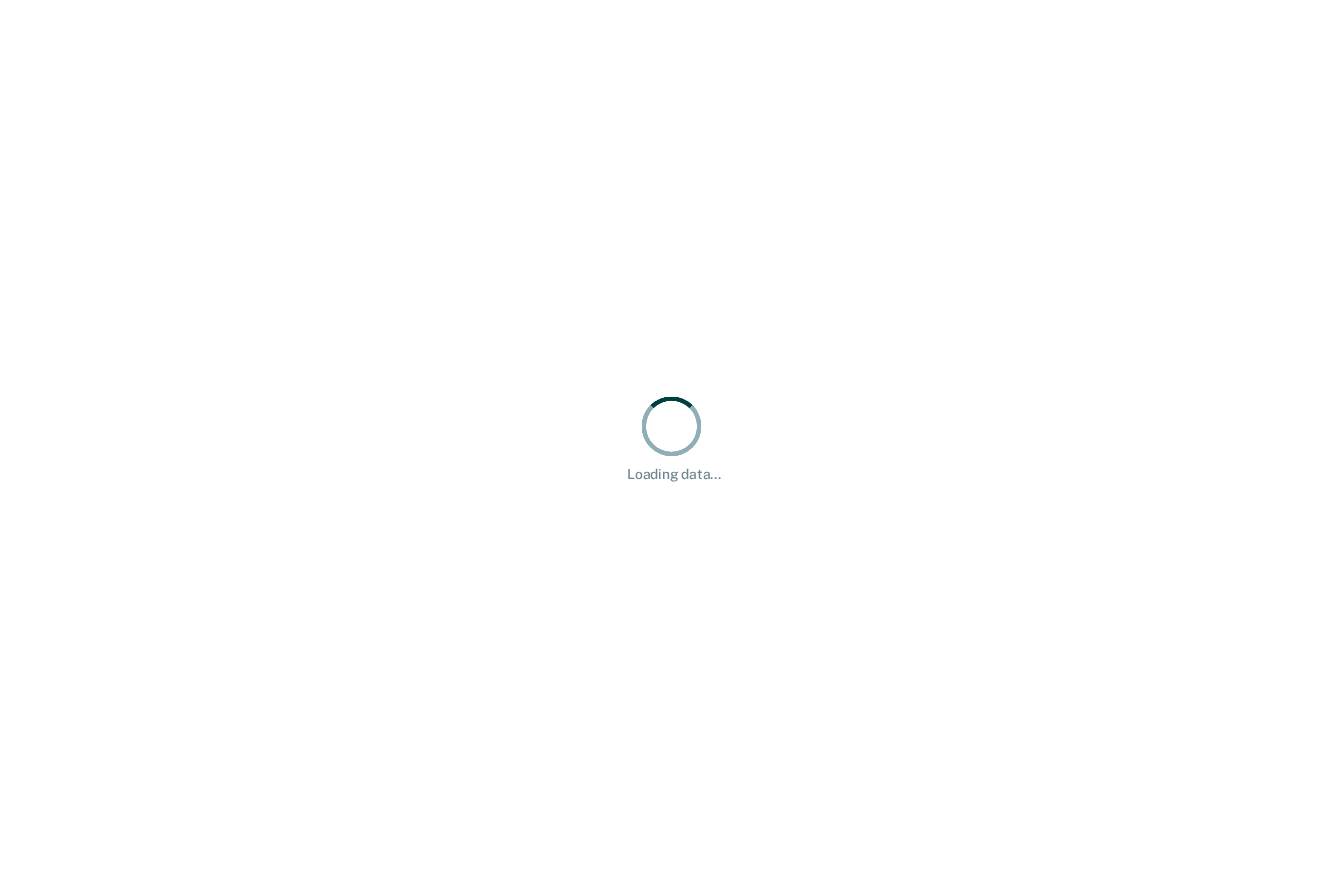 scroll, scrollTop: 0, scrollLeft: 0, axis: both 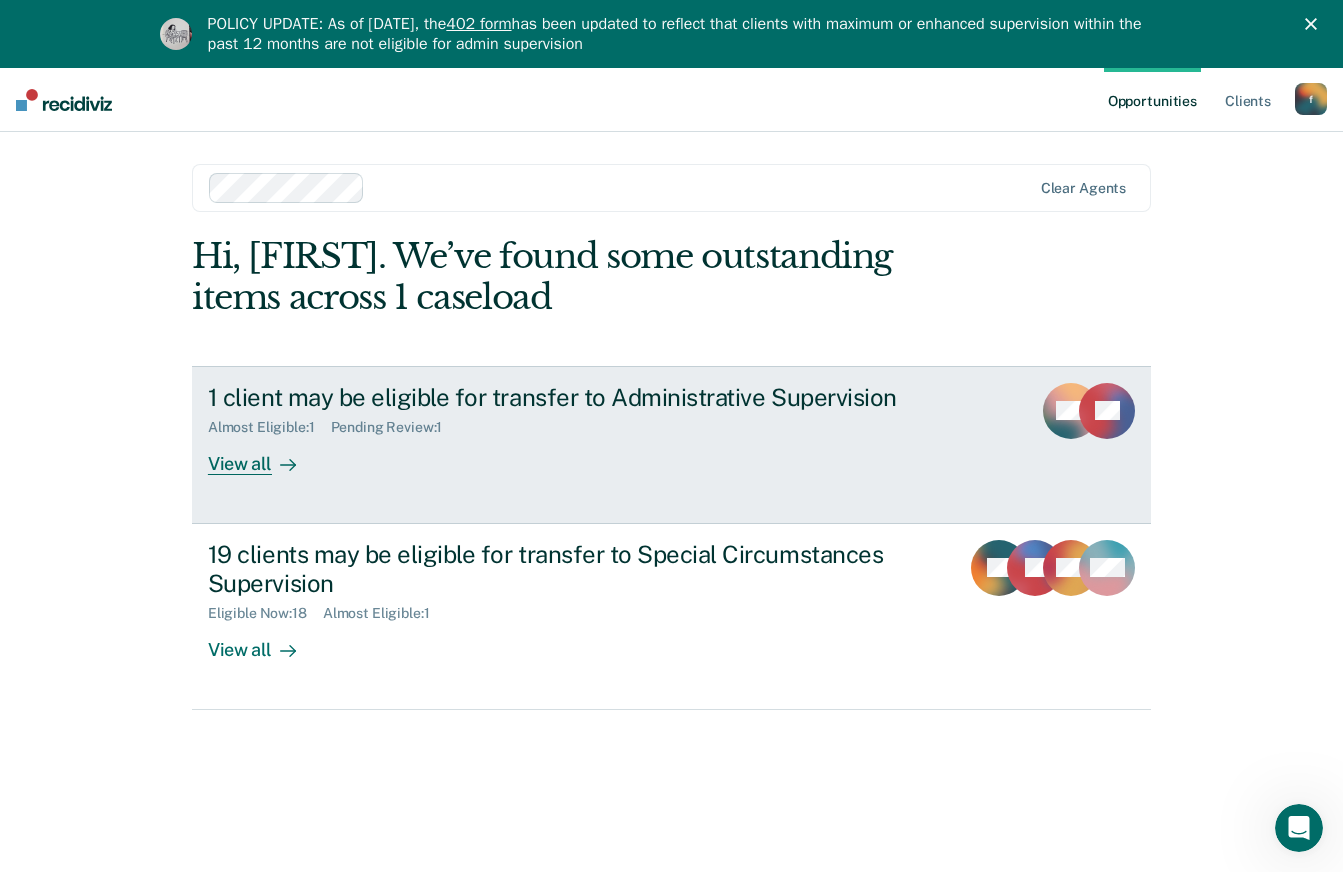 click at bounding box center (288, 465) 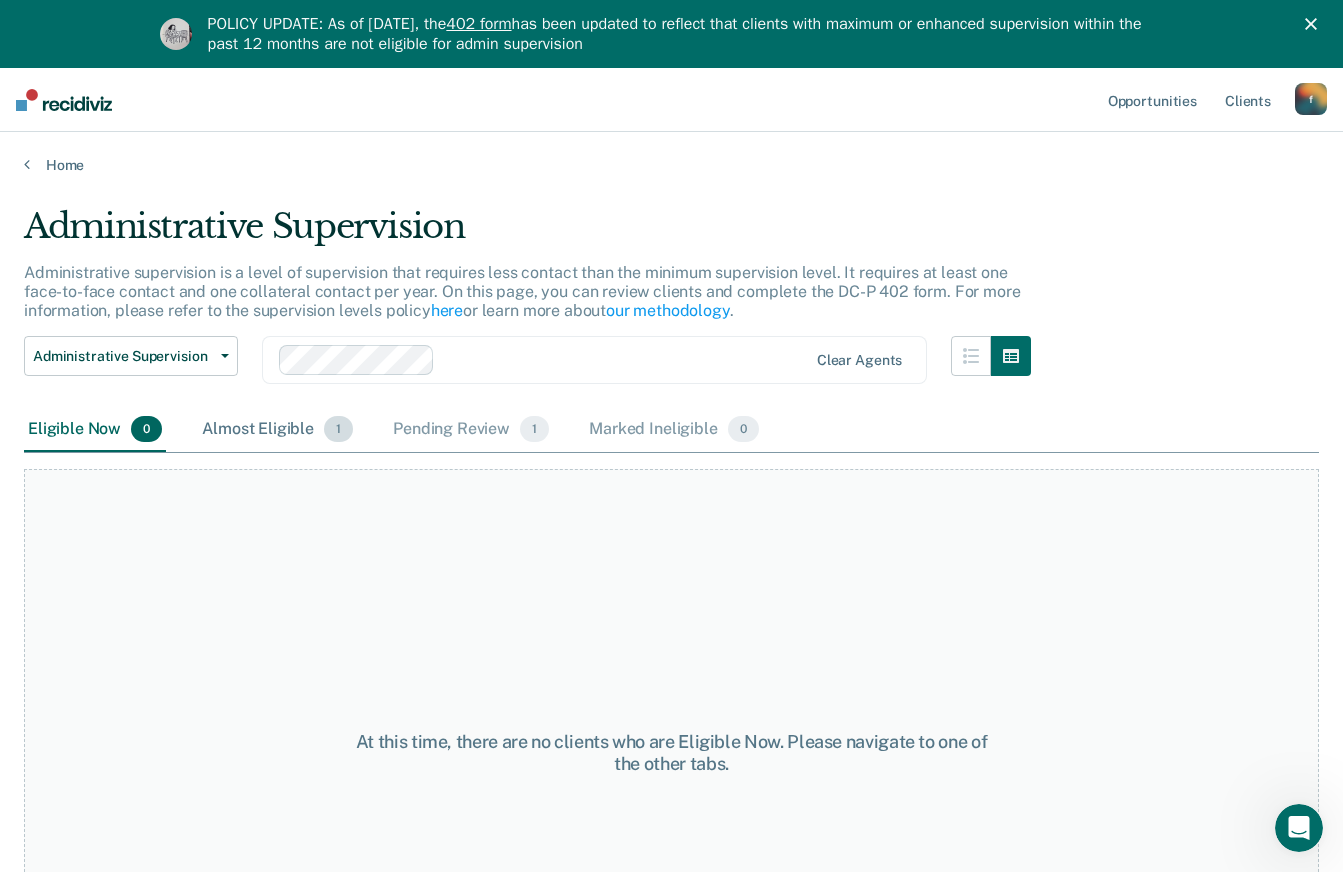 click on "Almost Eligible 1" at bounding box center [277, 430] 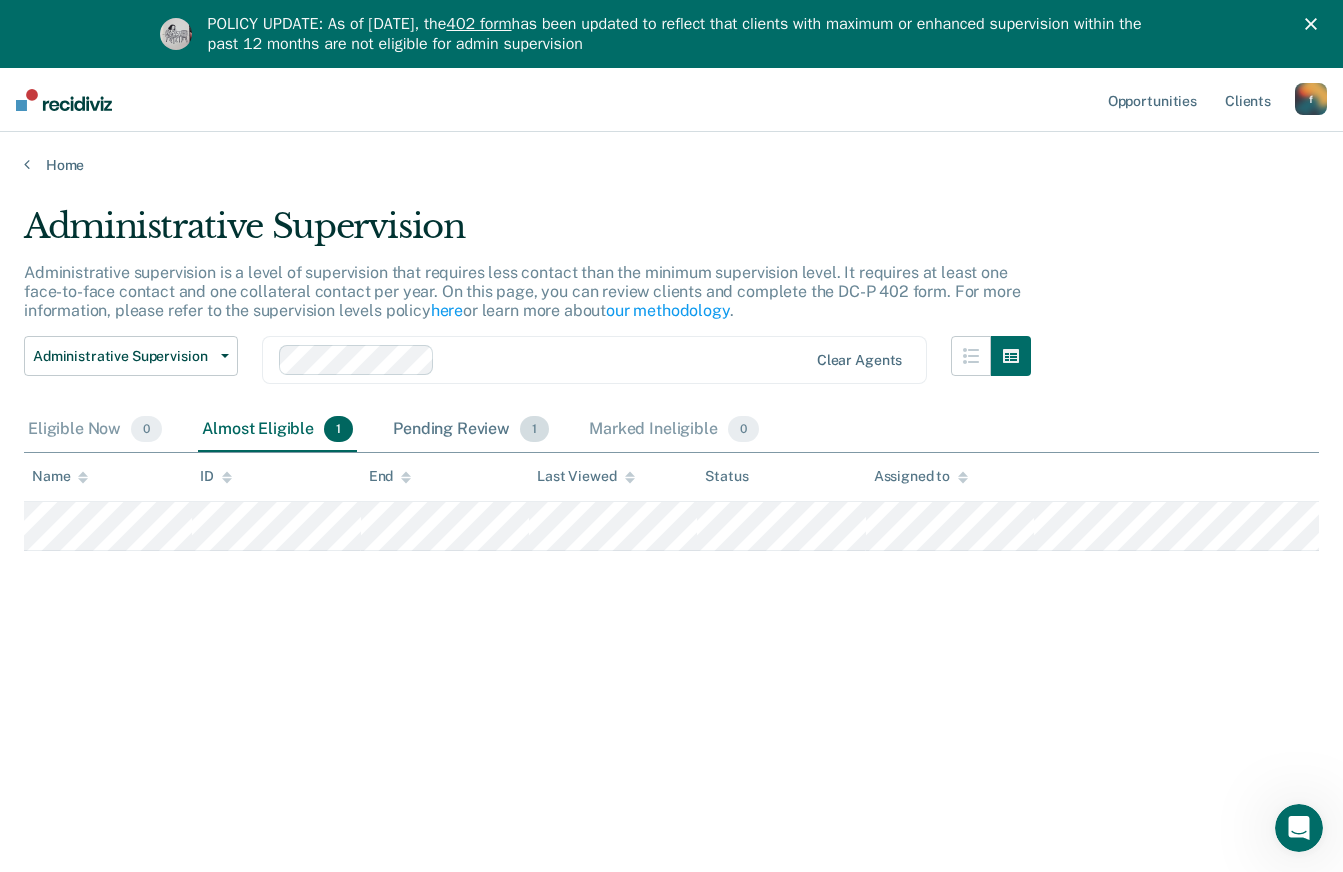 click on "Pending Review 1" at bounding box center [471, 430] 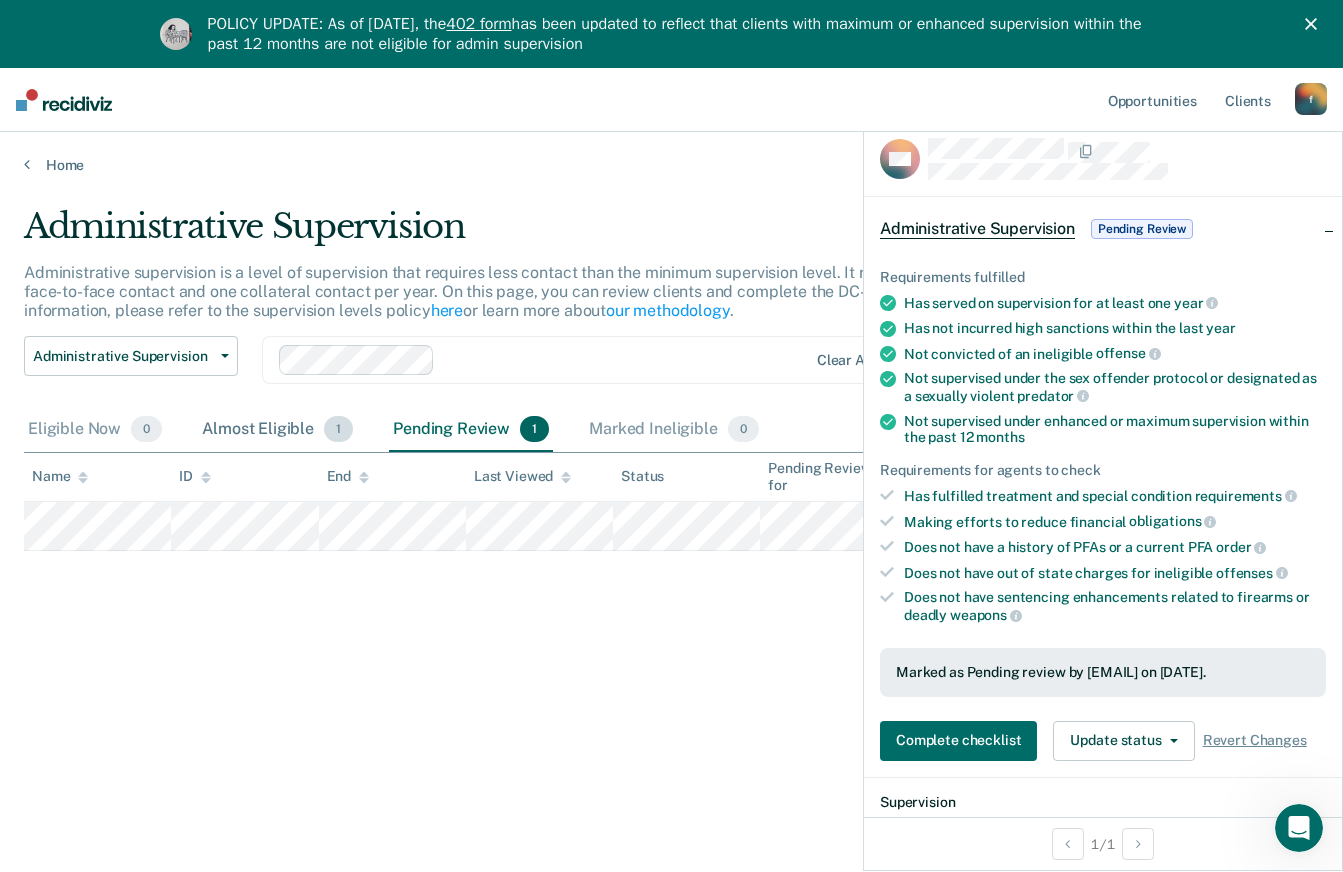 click on "Almost Eligible 1" at bounding box center [277, 430] 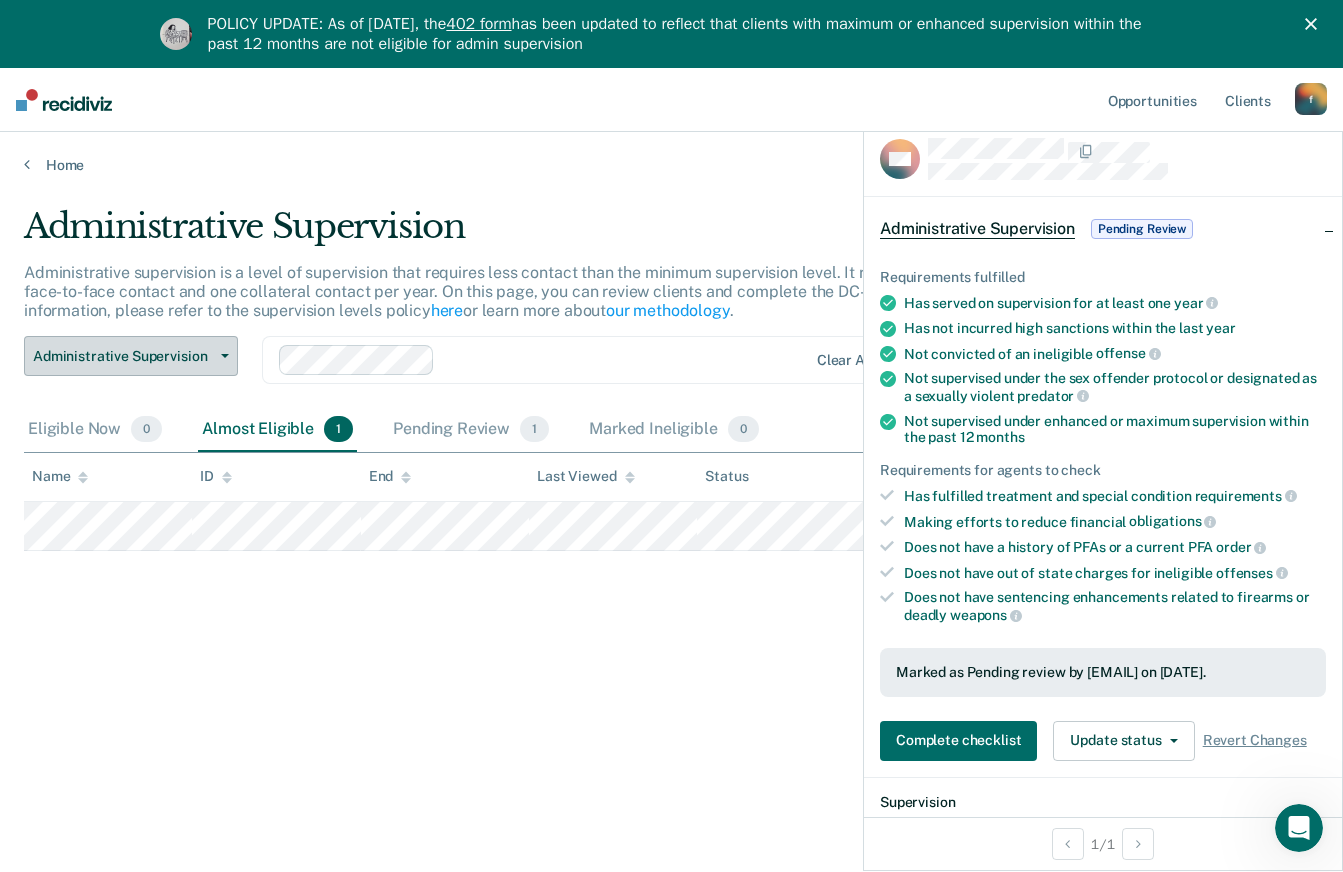 click on "Administrative Supervision" at bounding box center [123, 356] 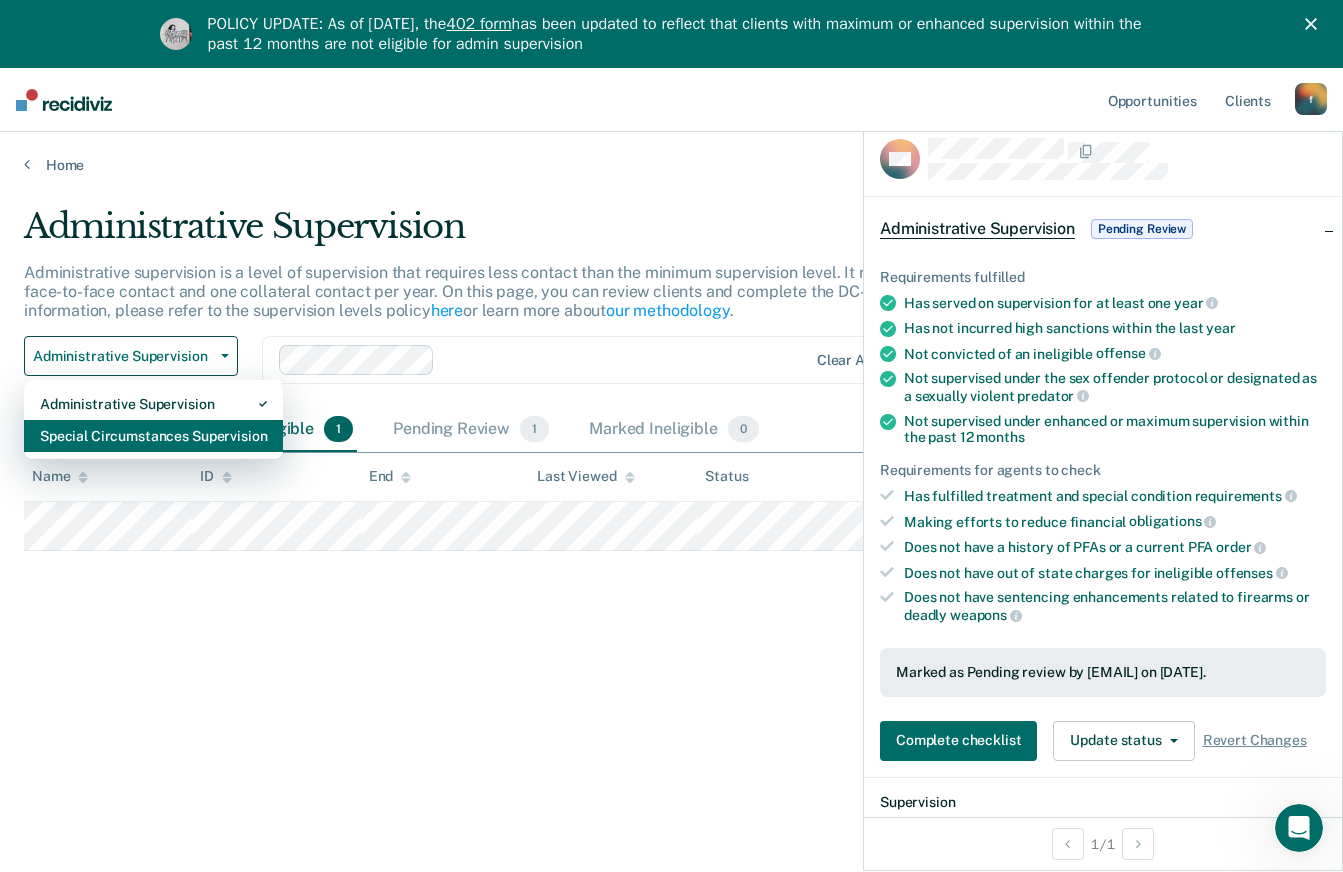 click on "Special Circumstances Supervision" at bounding box center (153, 404) 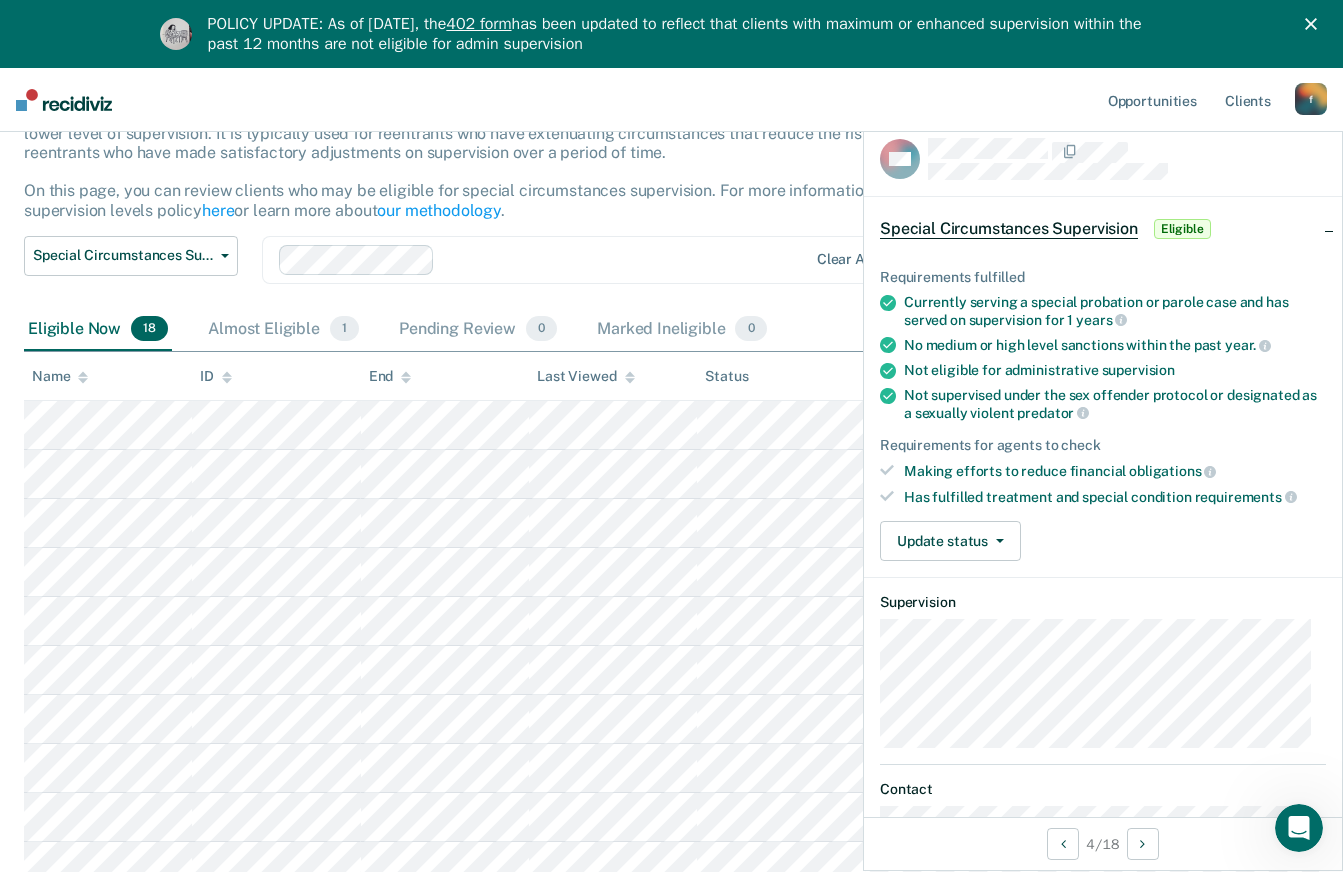 scroll, scrollTop: 0, scrollLeft: 0, axis: both 